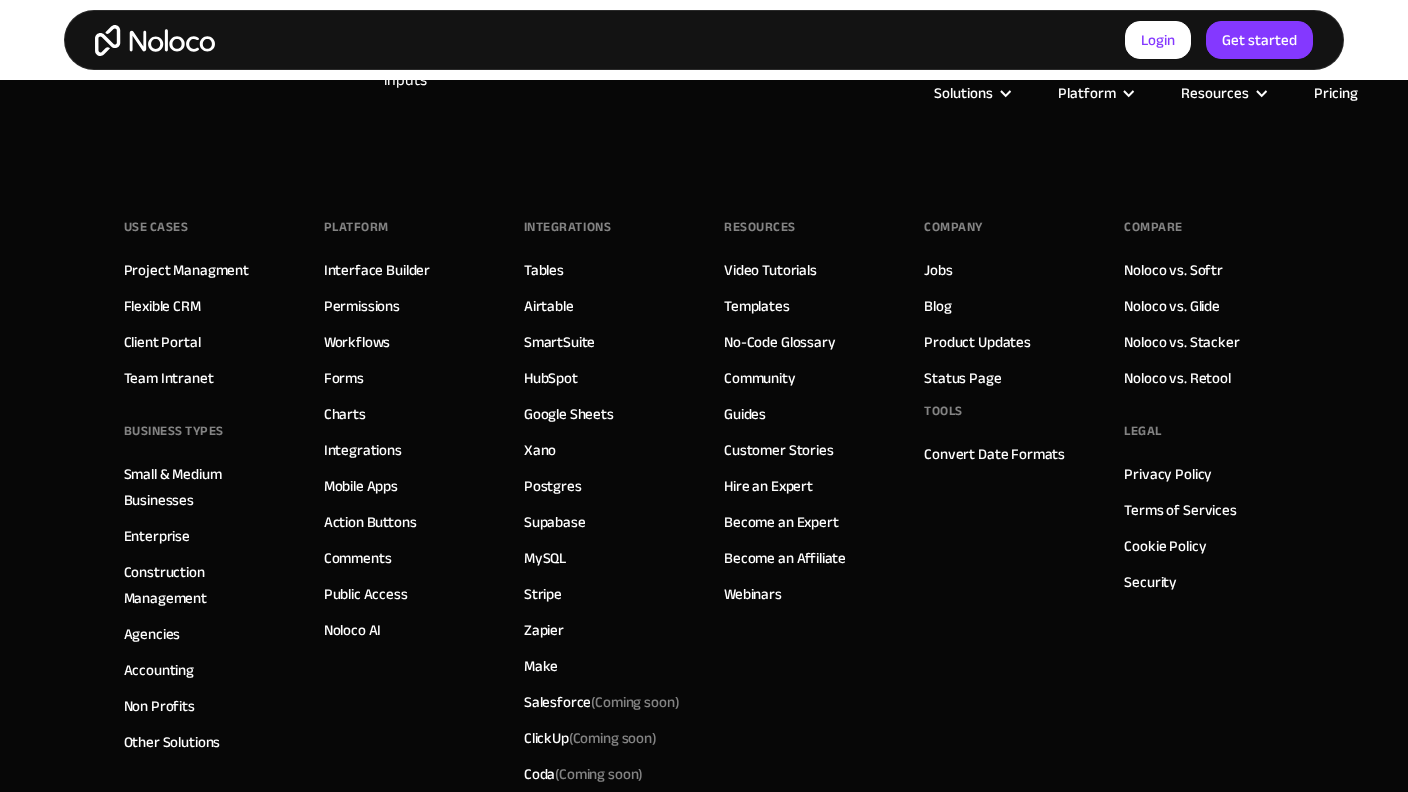 scroll, scrollTop: 2130, scrollLeft: 0, axis: vertical 